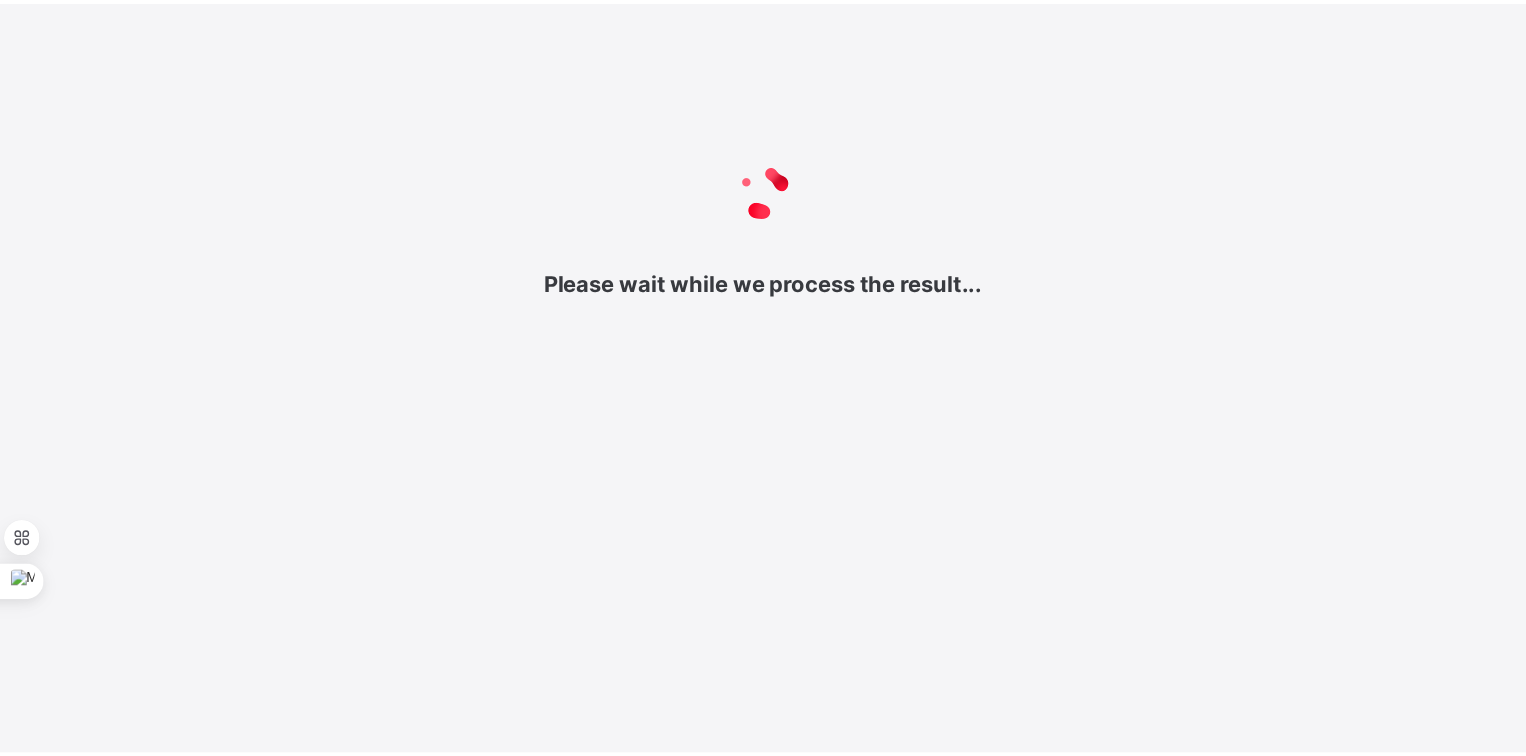 scroll, scrollTop: 0, scrollLeft: 0, axis: both 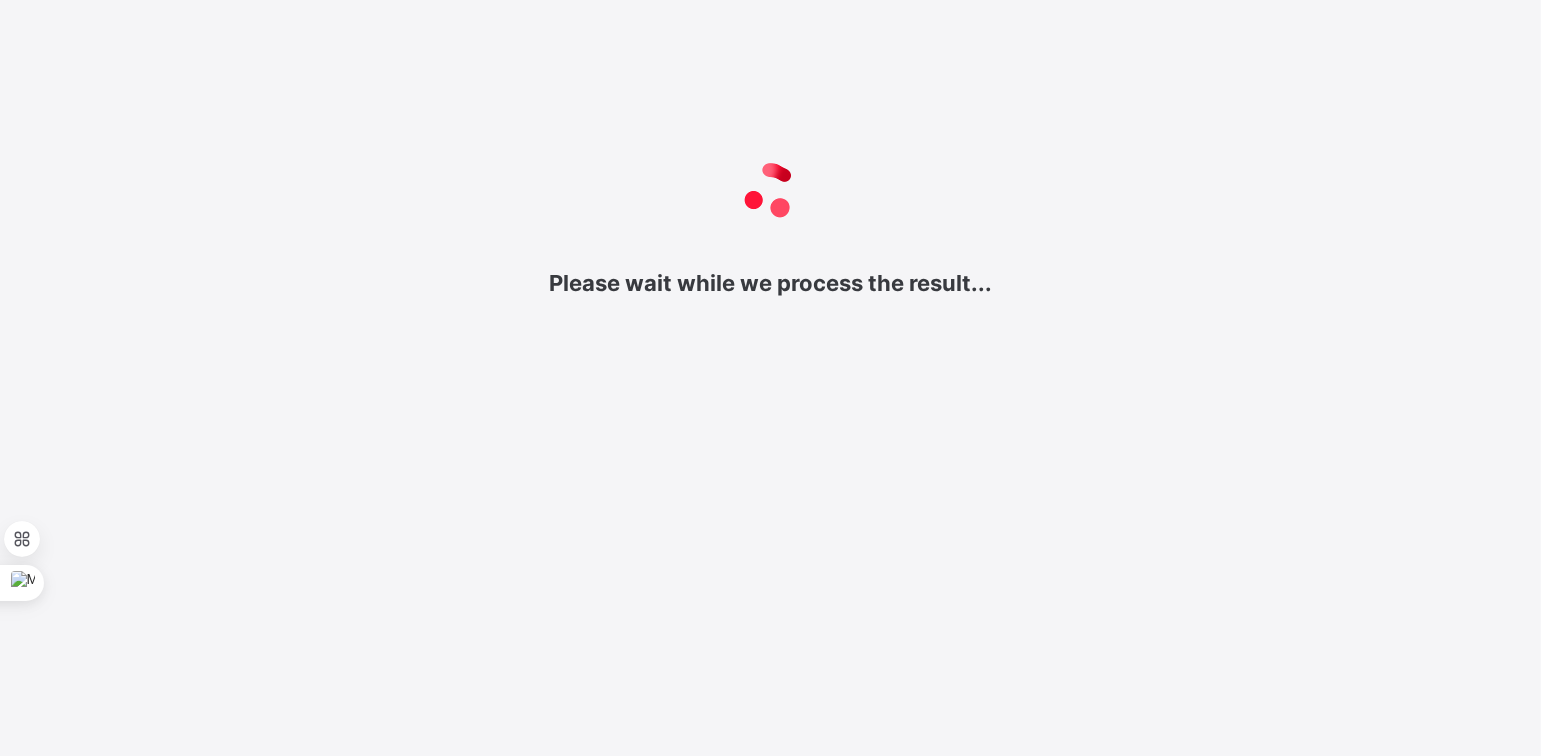 click on "Please wait while we process the result..." at bounding box center [770, 223] 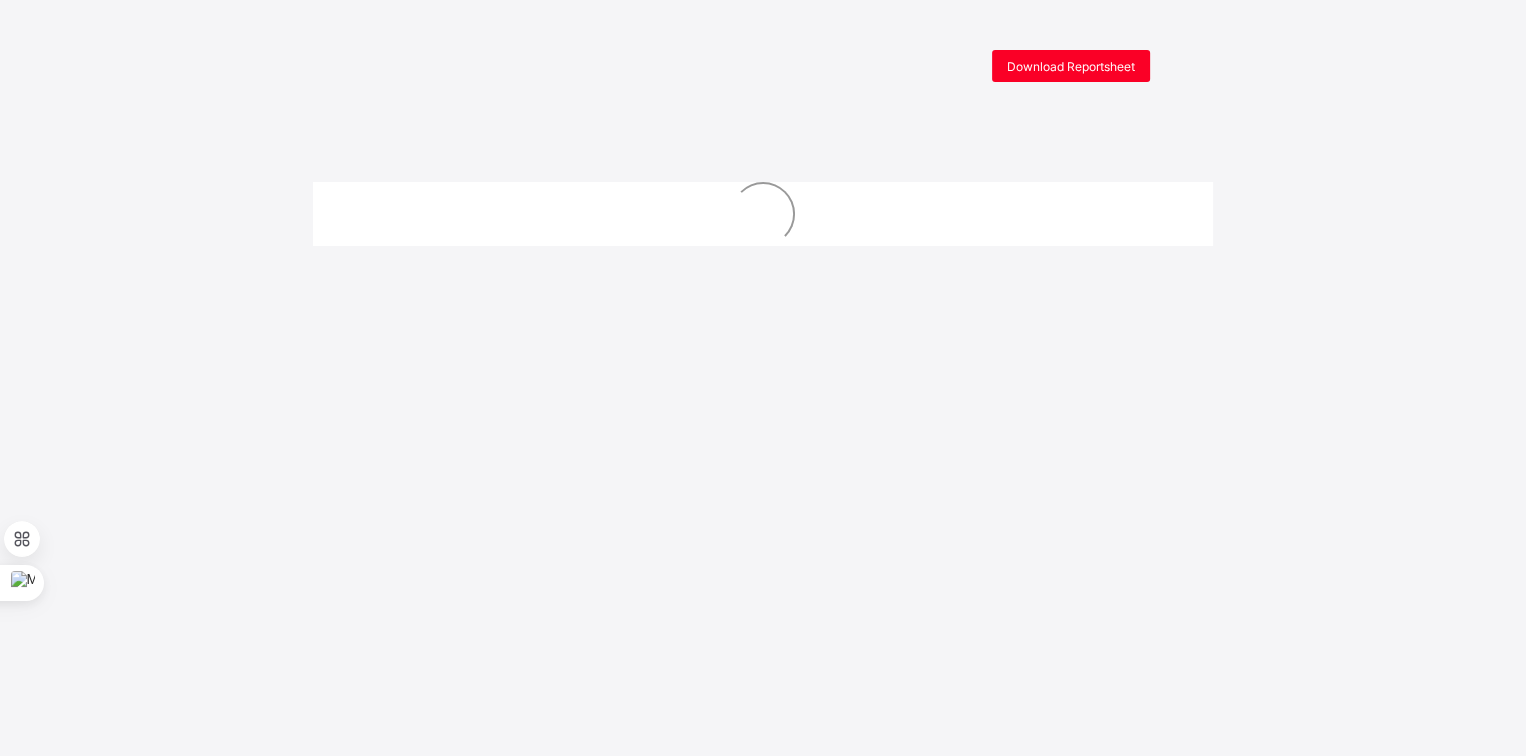 click on "Download Reportsheet New Update Available Hello there, You can install SAFSIMS on your device for easier access. Dismiss Update app" at bounding box center [763, 403] 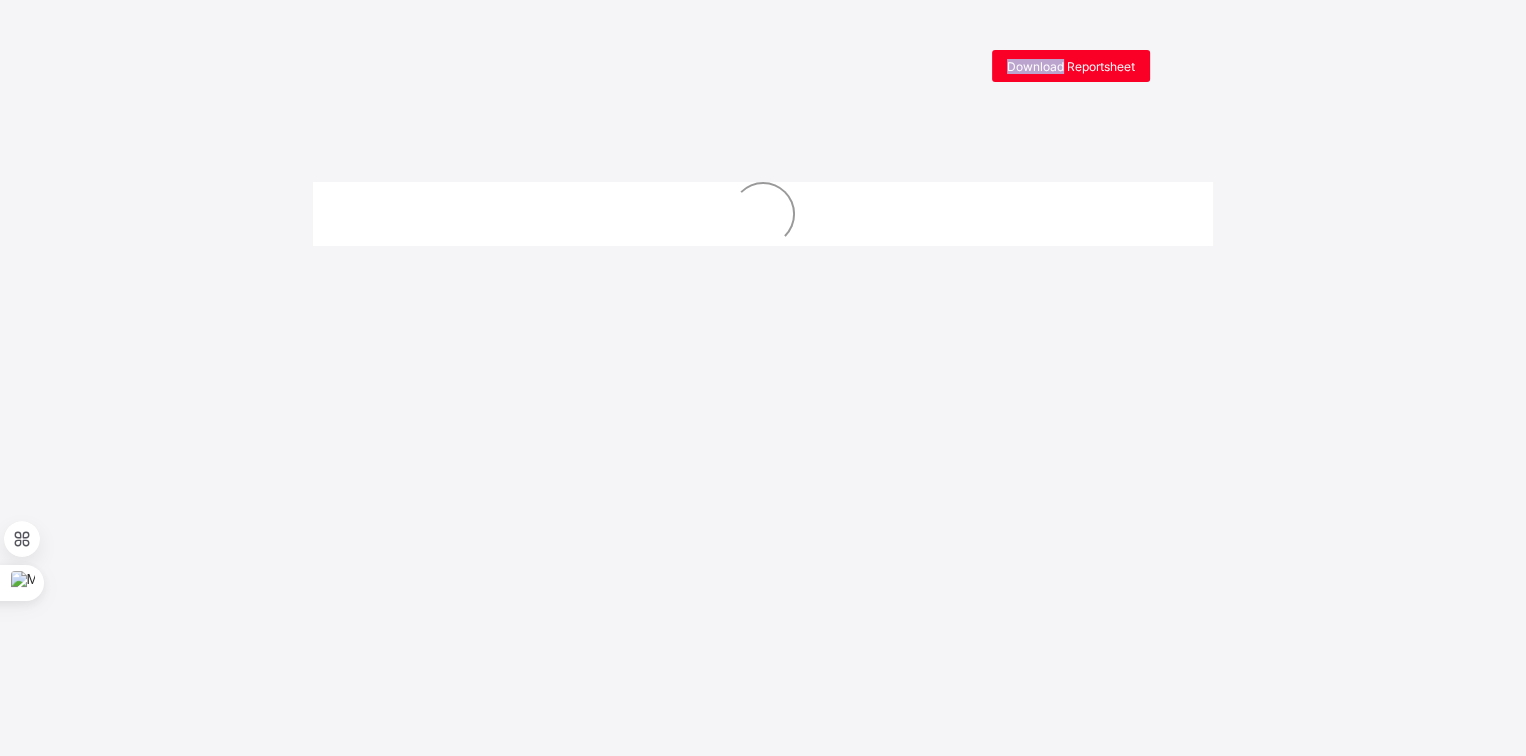 click on "Download Reportsheet New Update Available Hello there, You can install SAFSIMS on your device for easier access. Dismiss Update app" at bounding box center [763, 403] 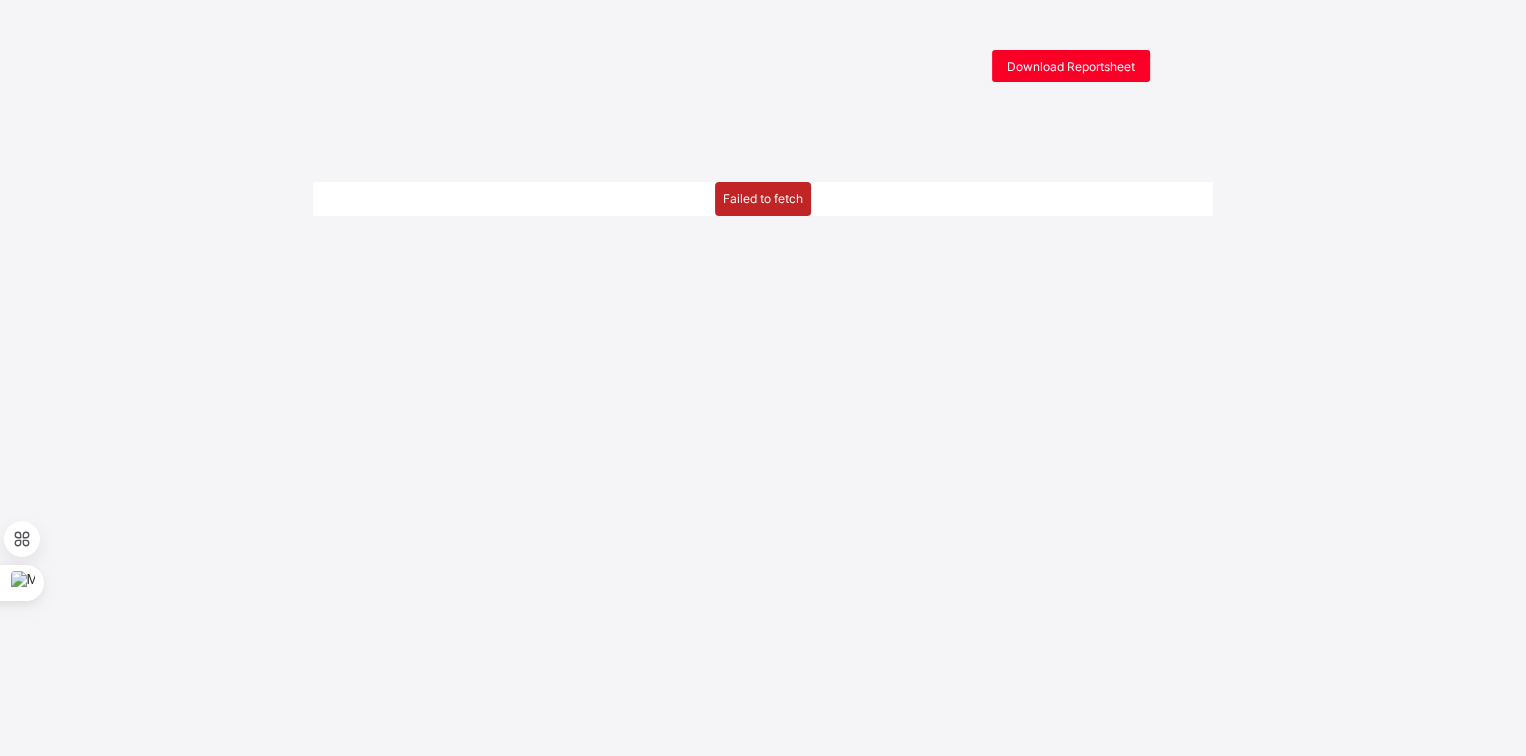 click on "Download Reportsheet Failed to fetch New Update Available Hello there, You can install SAFSIMS on your device for easier access. Dismiss Update app" at bounding box center [763, 403] 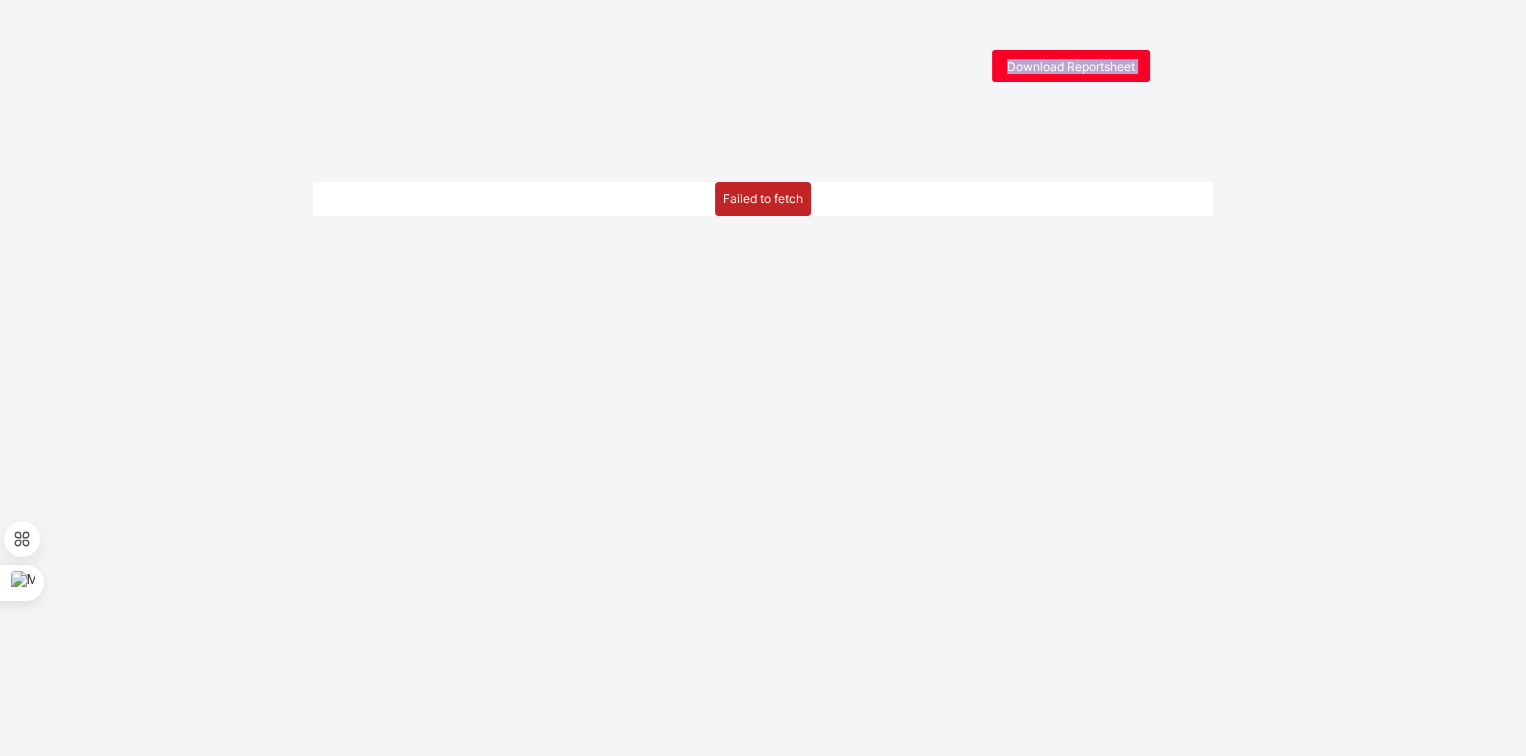 click on "Download Reportsheet Failed to fetch New Update Available Hello there, You can install SAFSIMS on your device for easier access. Dismiss Update app" at bounding box center (763, 403) 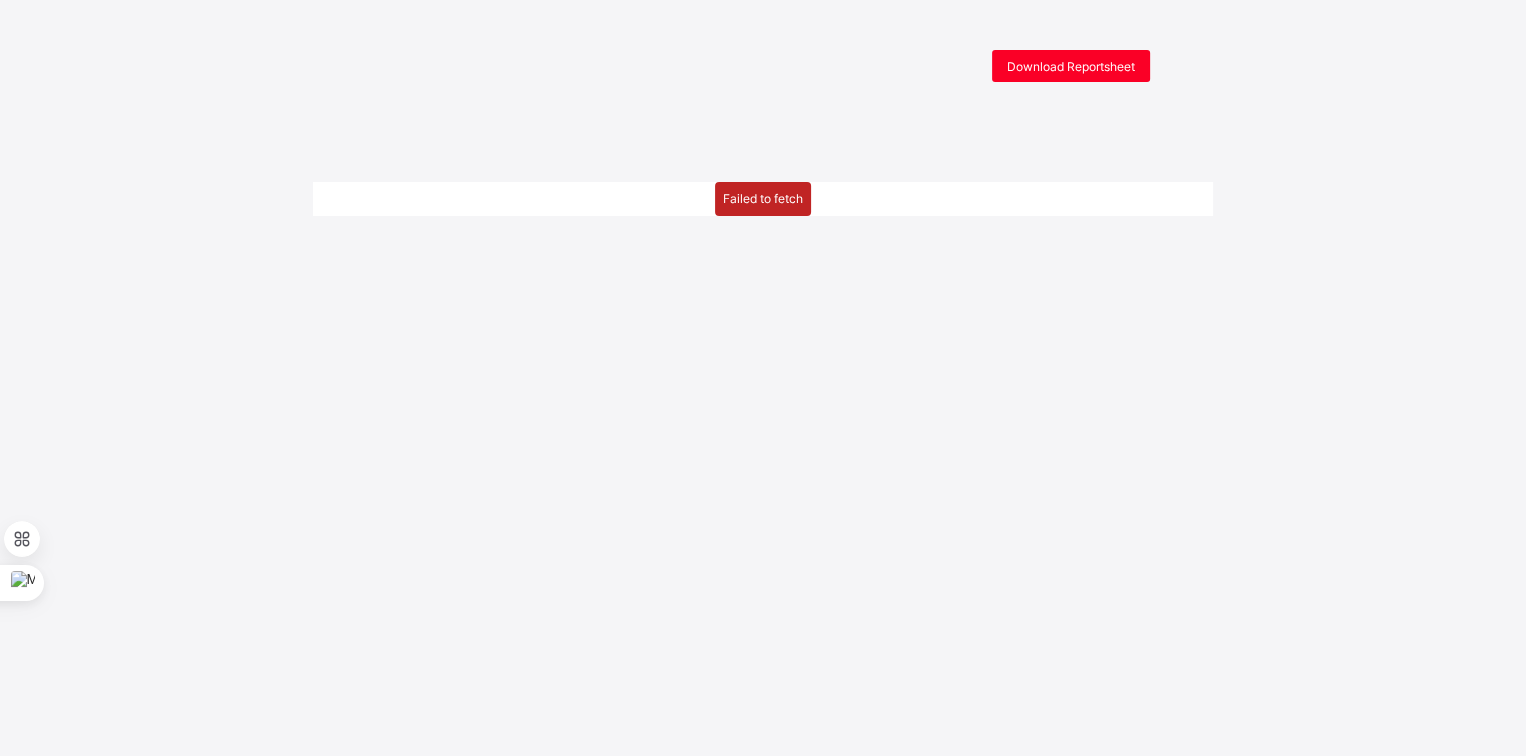 click on "Download Reportsheet Failed to fetch New Update Available Hello there, You can install SAFSIMS on your device for easier access. Dismiss Update app" at bounding box center [763, 403] 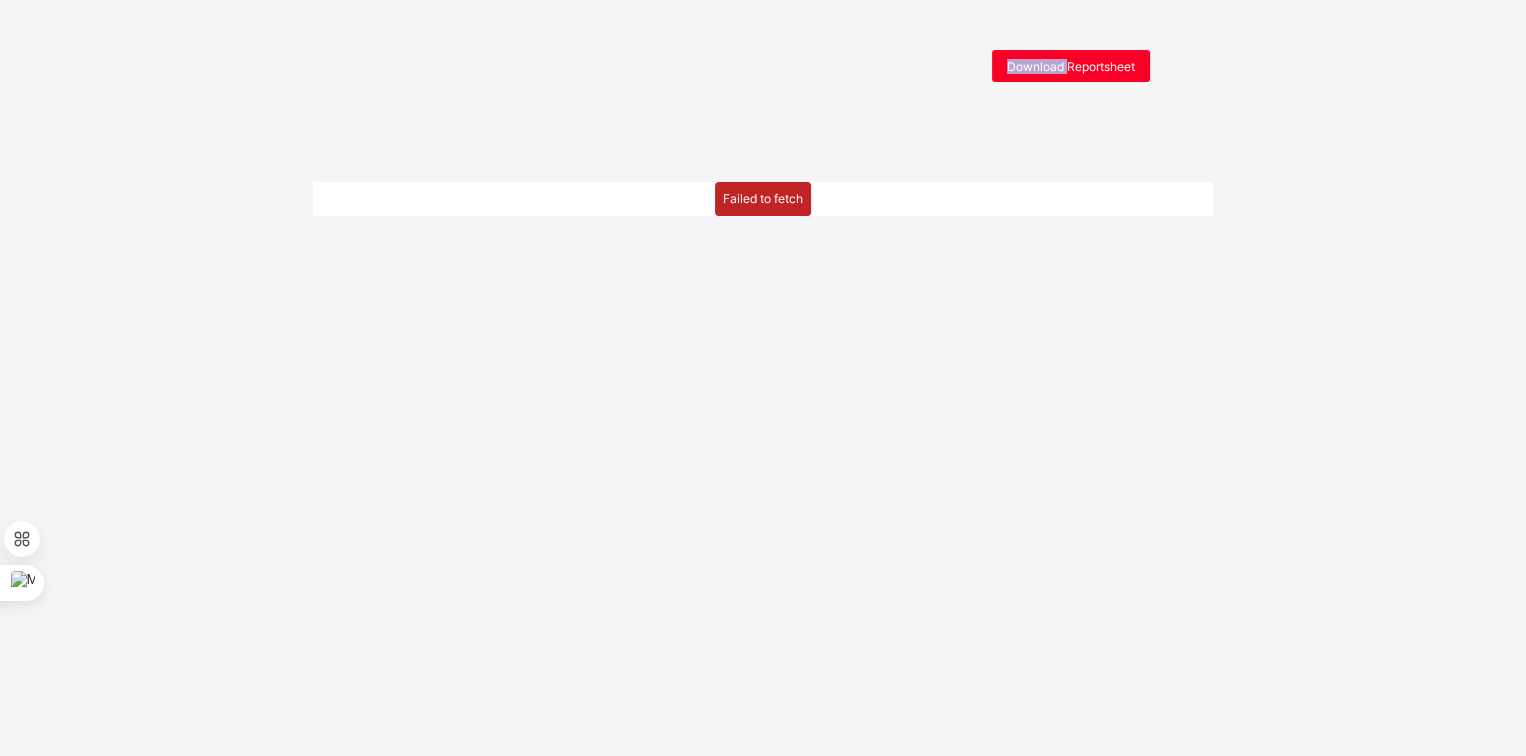 click on "Download Reportsheet Failed to fetch New Update Available Hello there, You can install SAFSIMS on your device for easier access. Dismiss Update app" at bounding box center (763, 403) 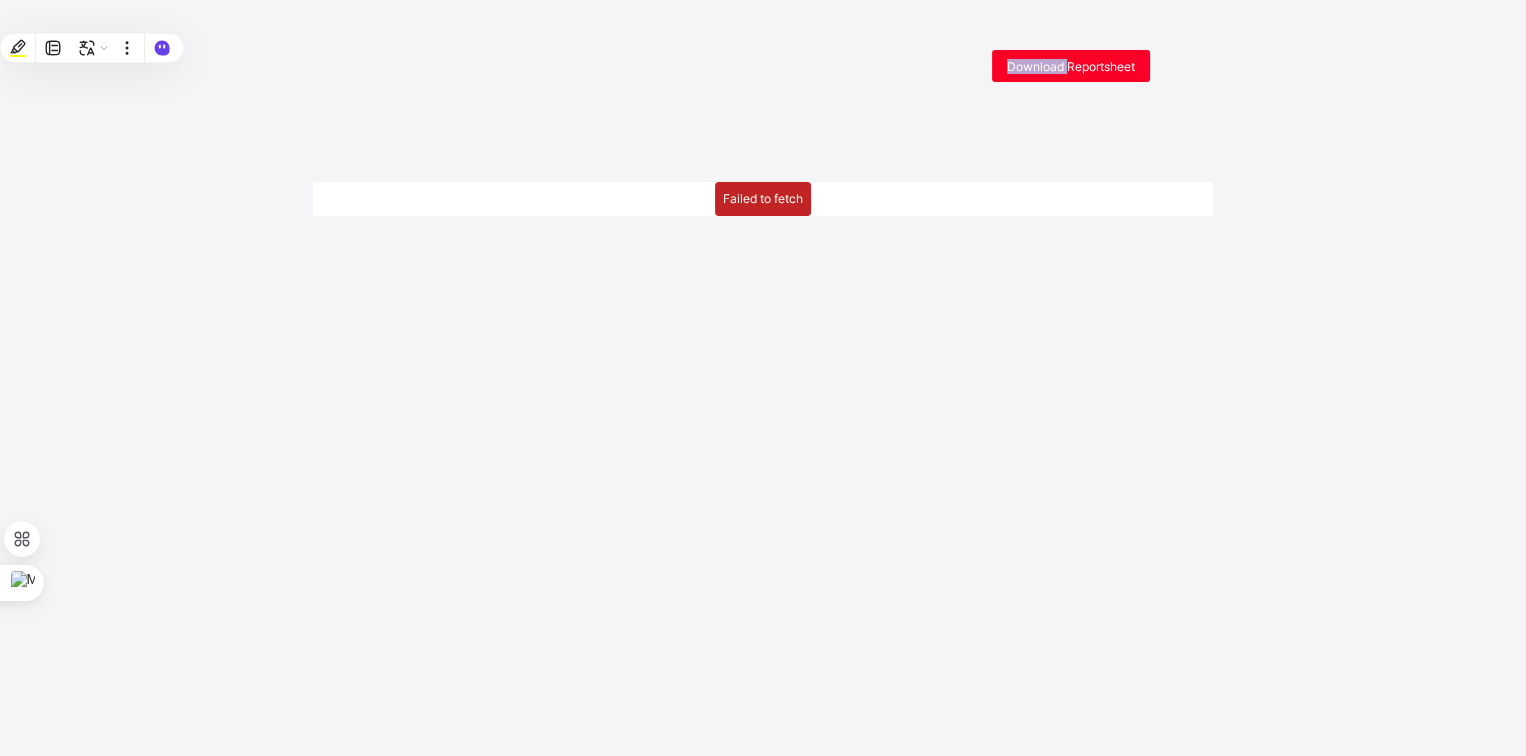 click on "Download Reportsheet Failed to fetch New Update Available Hello there, You can install SAFSIMS on your device for easier access. Dismiss Update app" at bounding box center (763, 403) 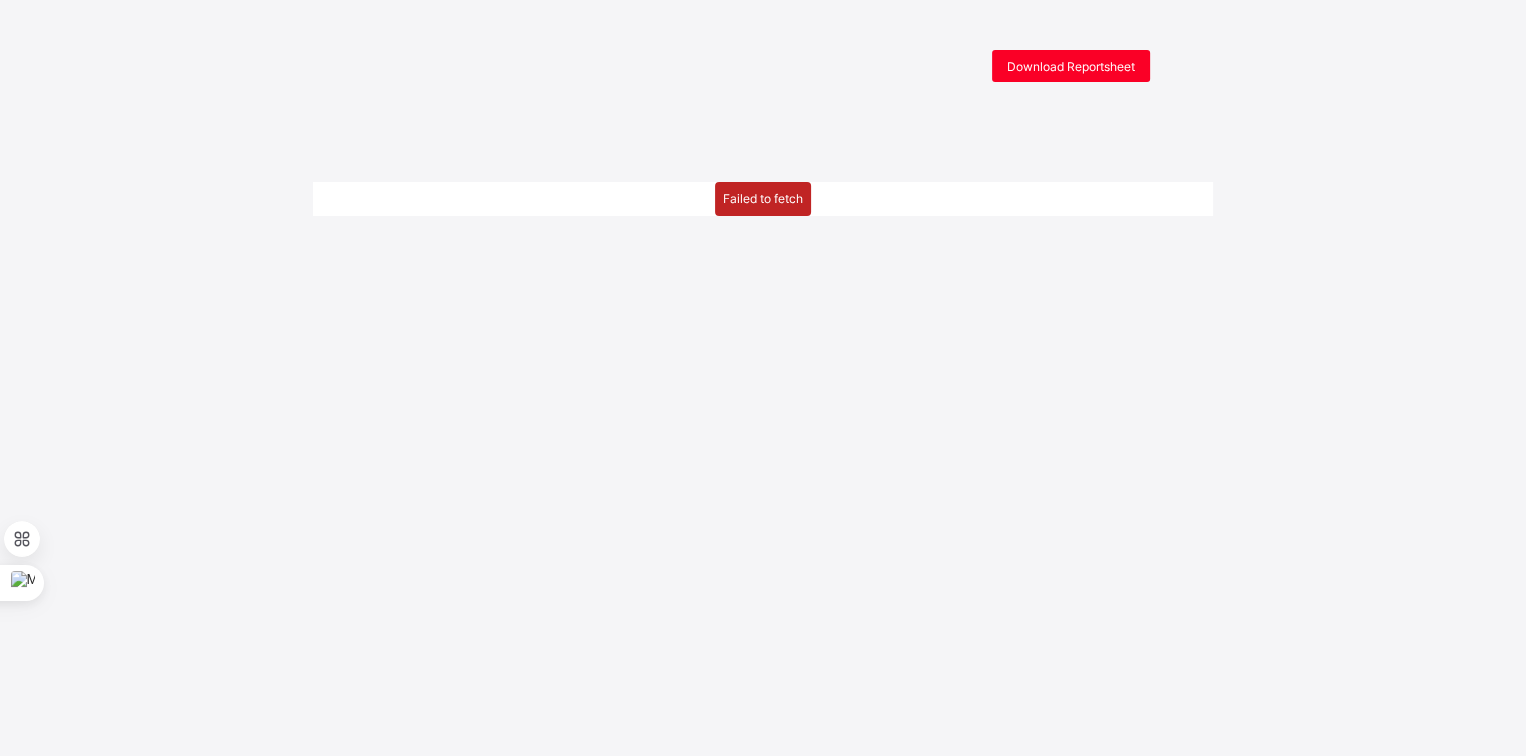 click on "Download Reportsheet Failed to fetch New Update Available Hello there, You can install SAFSIMS on your device for easier access. Dismiss Update app" at bounding box center (763, 403) 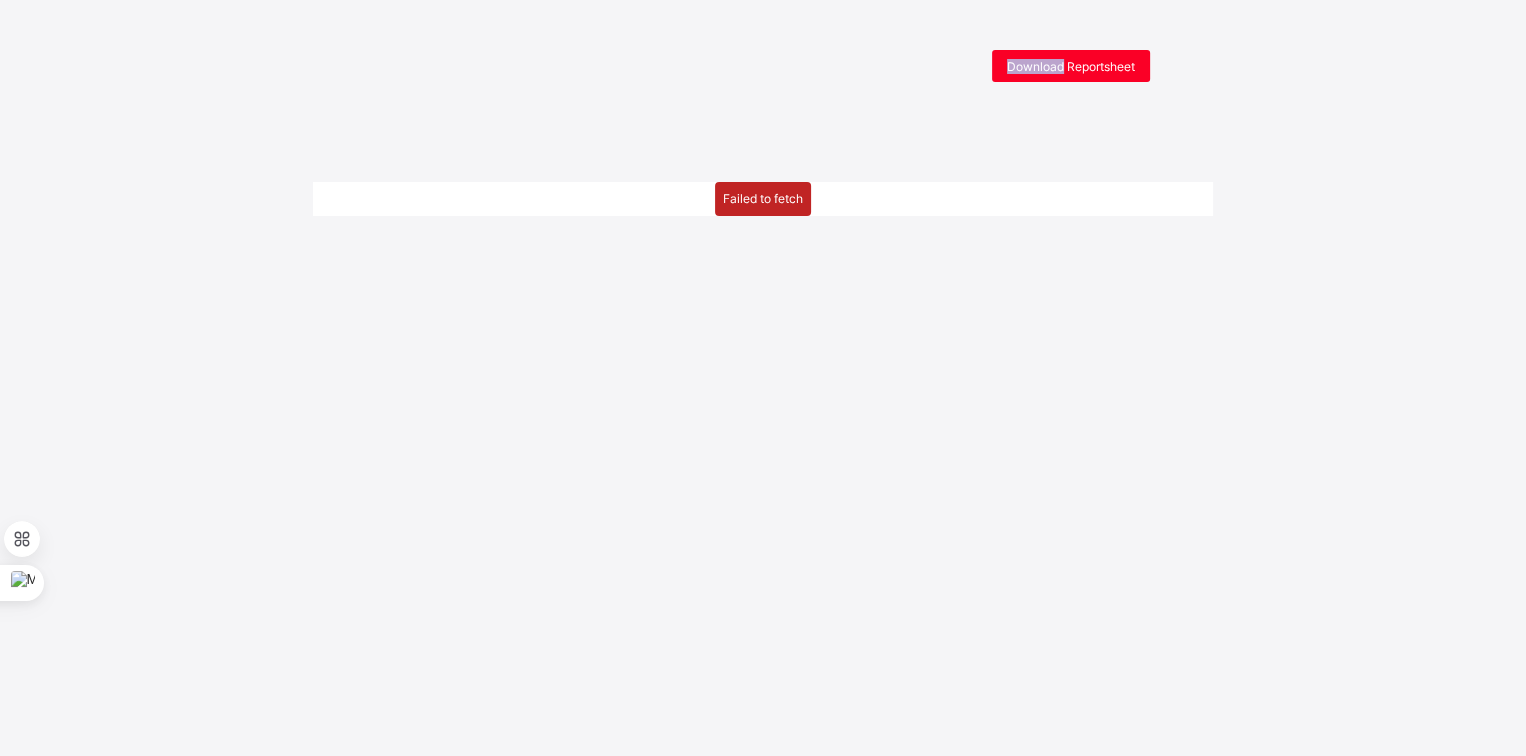 click on "Download Reportsheet Failed to fetch New Update Available Hello there, You can install SAFSIMS on your device for easier access. Dismiss Update app" at bounding box center (763, 403) 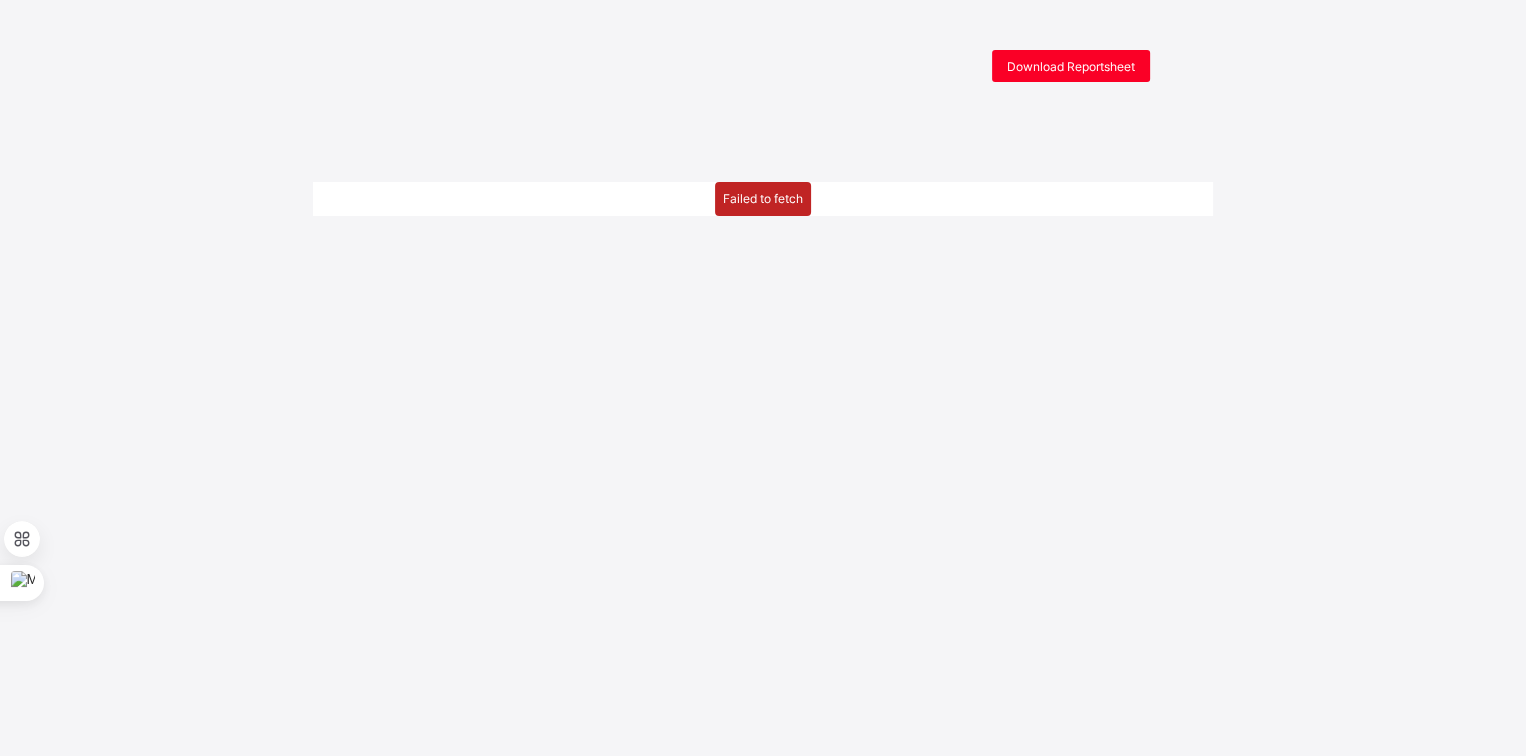 click on "Download Reportsheet Failed to fetch New Update Available Hello there, You can install SAFSIMS on your device for easier access. Dismiss Update app" at bounding box center [763, 403] 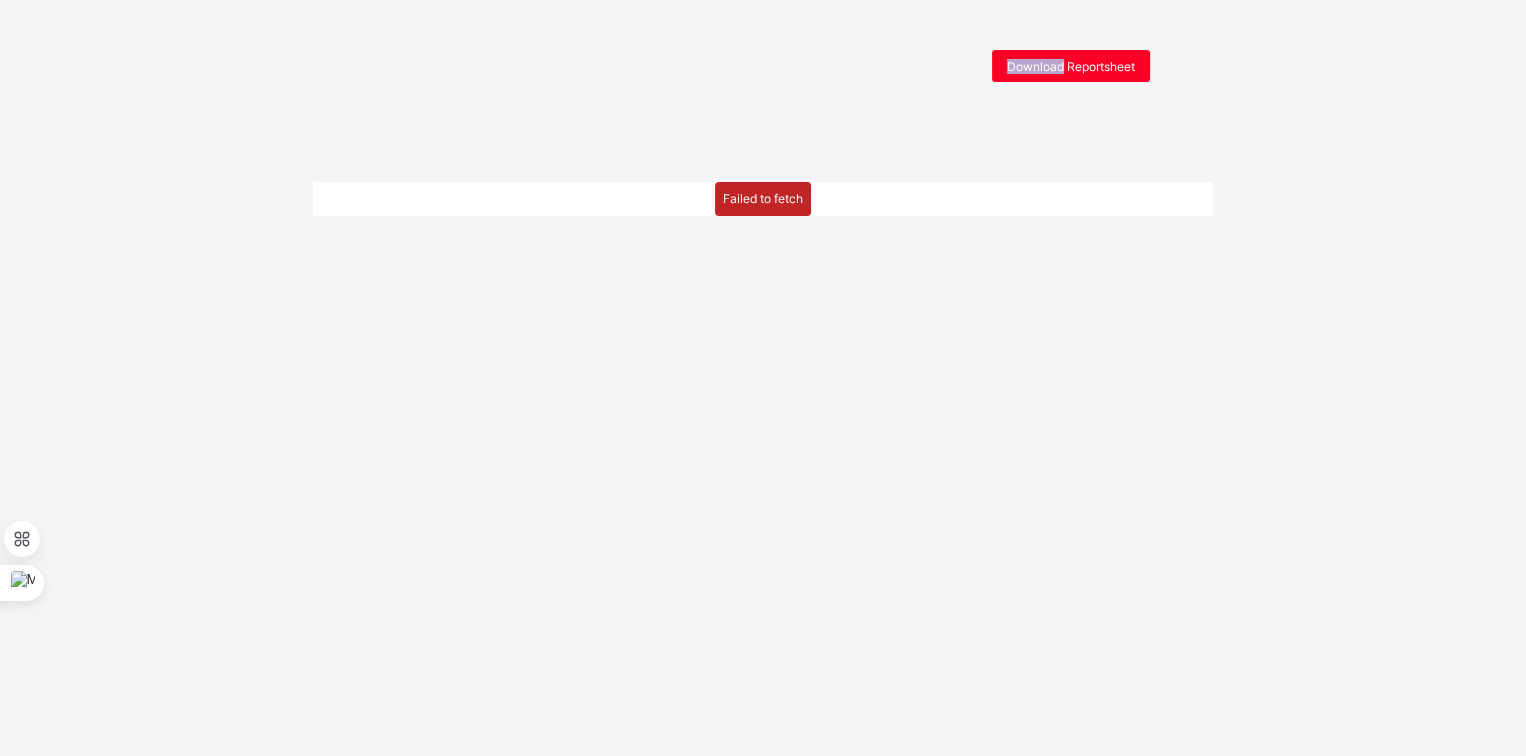 click on "Download Reportsheet Failed to fetch New Update Available Hello there, You can install SAFSIMS on your device for easier access. Dismiss Update app" at bounding box center (763, 403) 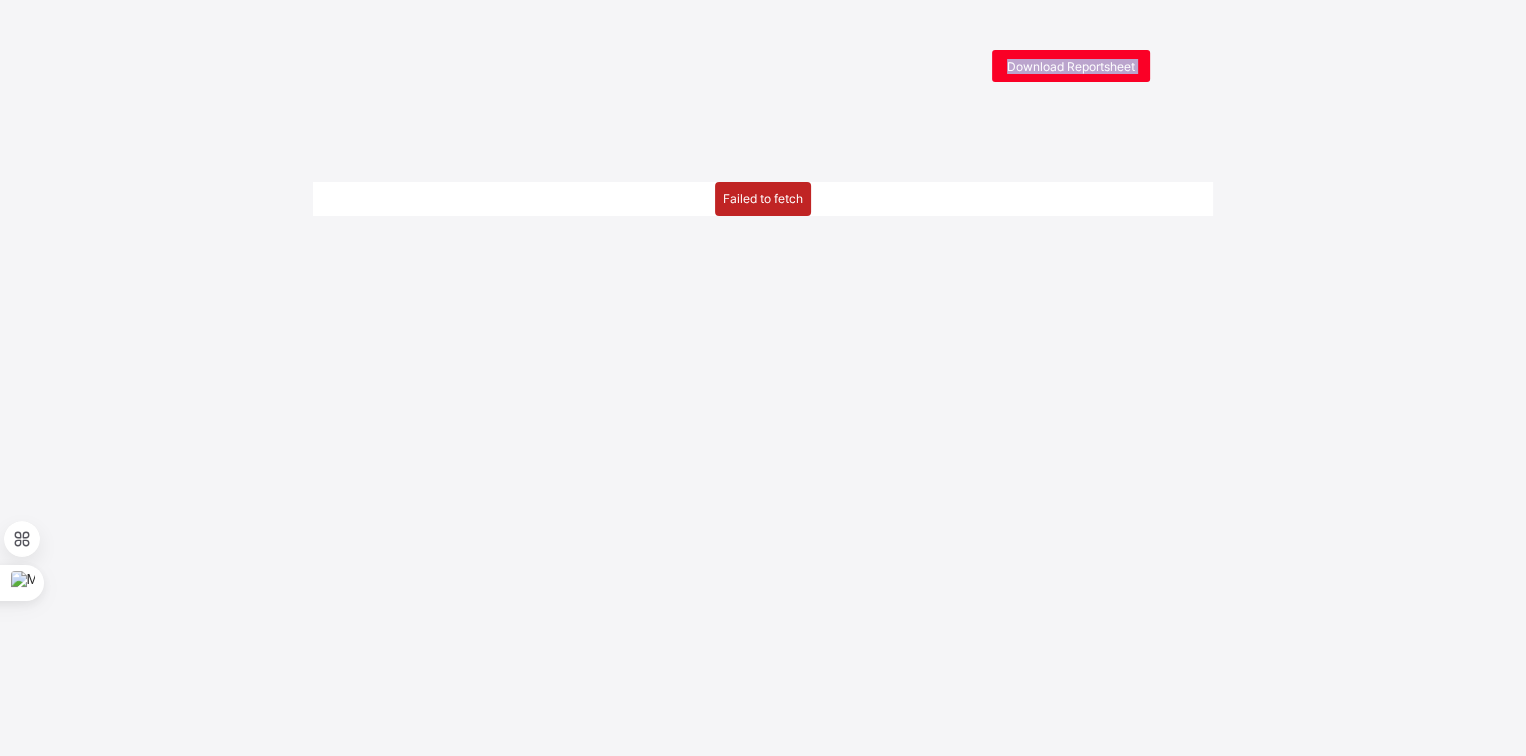 click on "Download Reportsheet Failed to fetch New Update Available Hello there, You can install SAFSIMS on your device for easier access. Dismiss Update app" at bounding box center (763, 403) 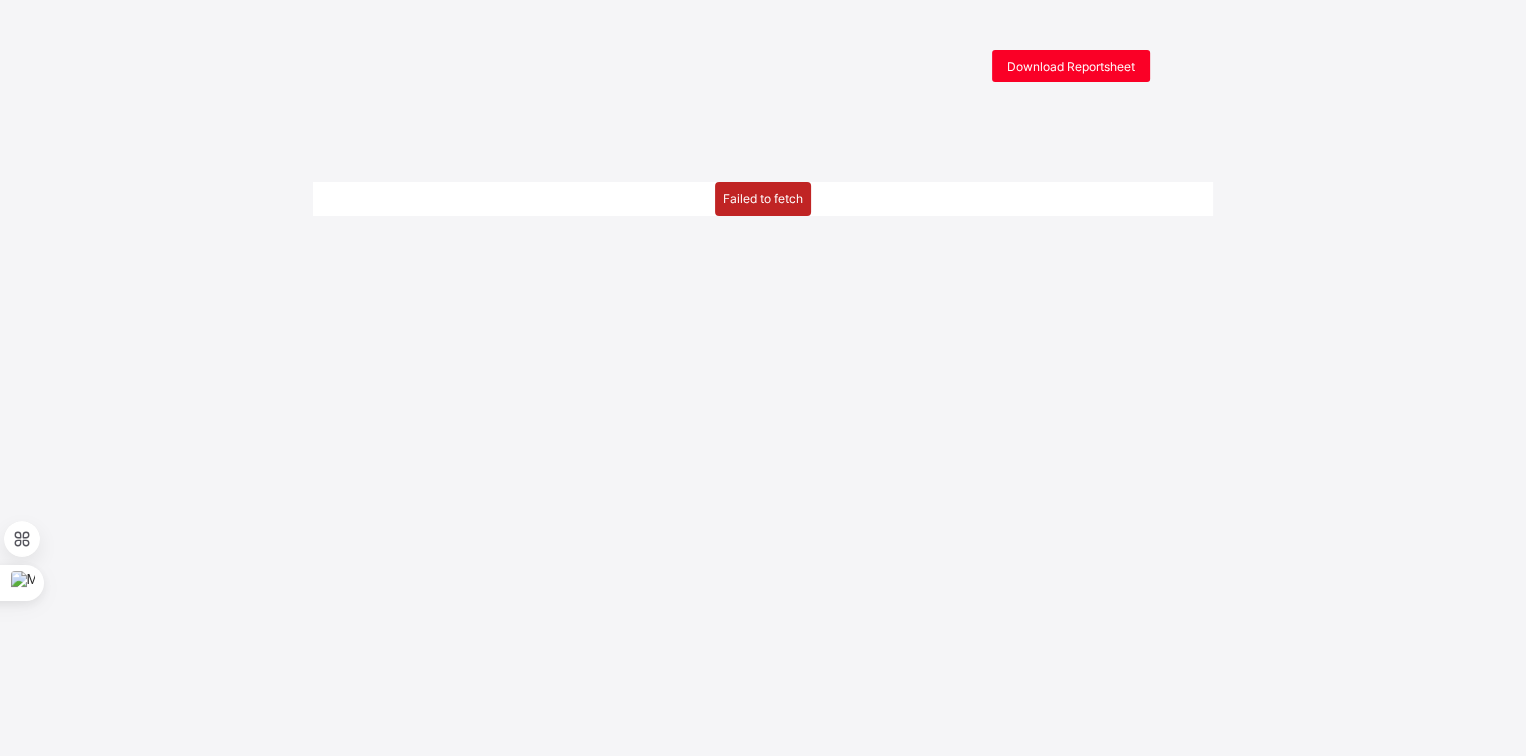 click on "Download Reportsheet Failed to fetch New Update Available Hello there, You can install SAFSIMS on your device for easier access. Dismiss Update app" at bounding box center (763, 403) 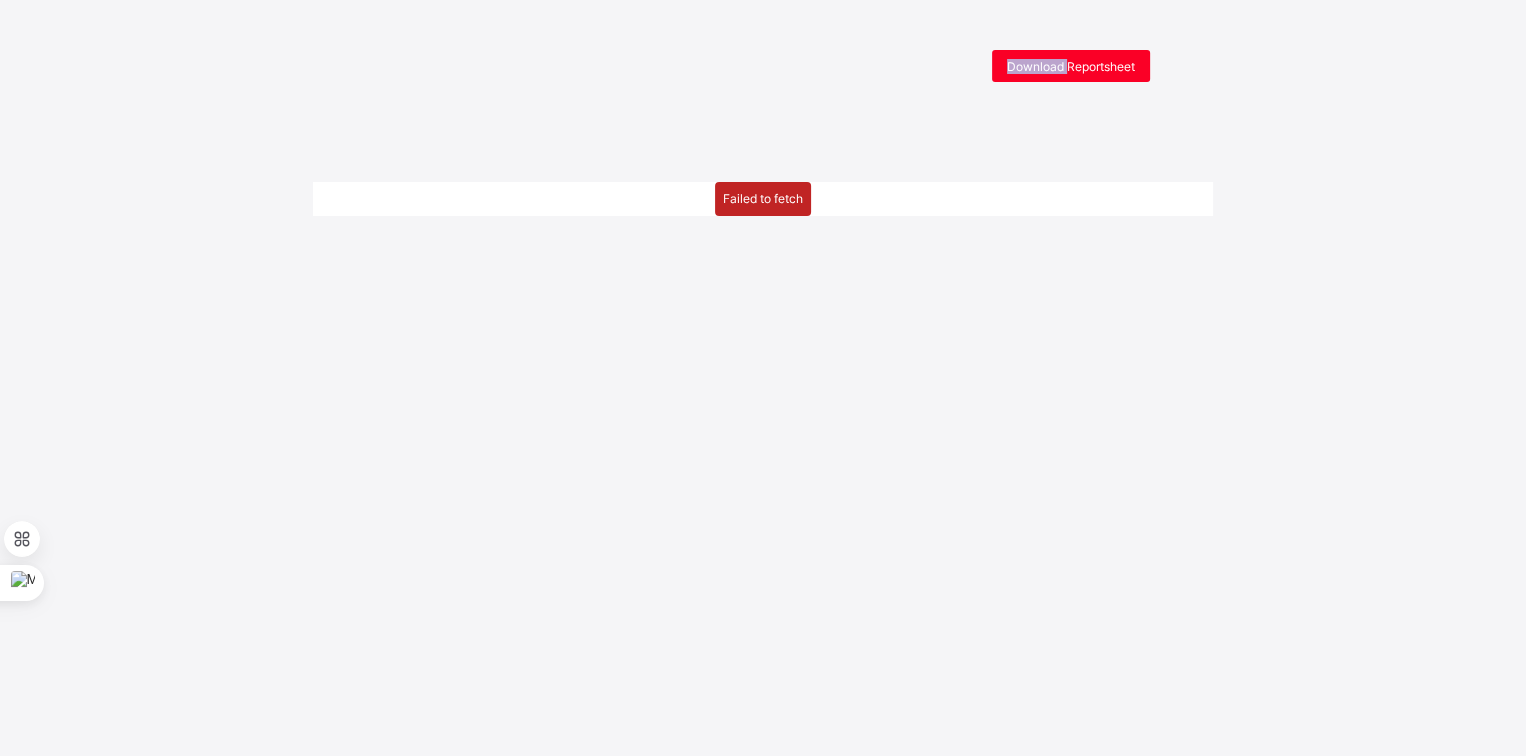 click on "Download Reportsheet Failed to fetch New Update Available Hello there, You can install SAFSIMS on your device for easier access. Dismiss Update app" at bounding box center (763, 403) 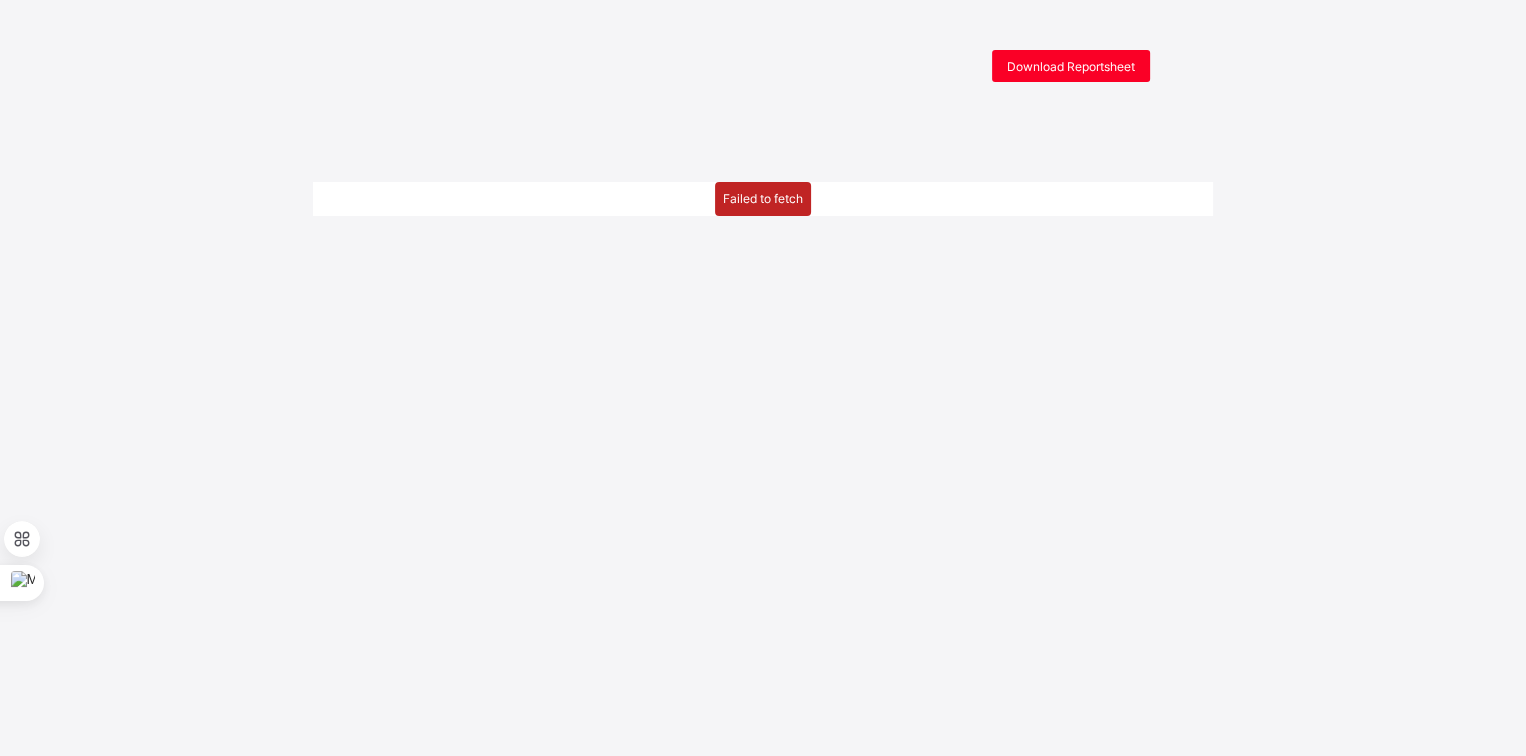 click on "Download Reportsheet Failed to fetch New Update Available Hello there, You can install SAFSIMS on your device for easier access. Dismiss Update app" at bounding box center (763, 403) 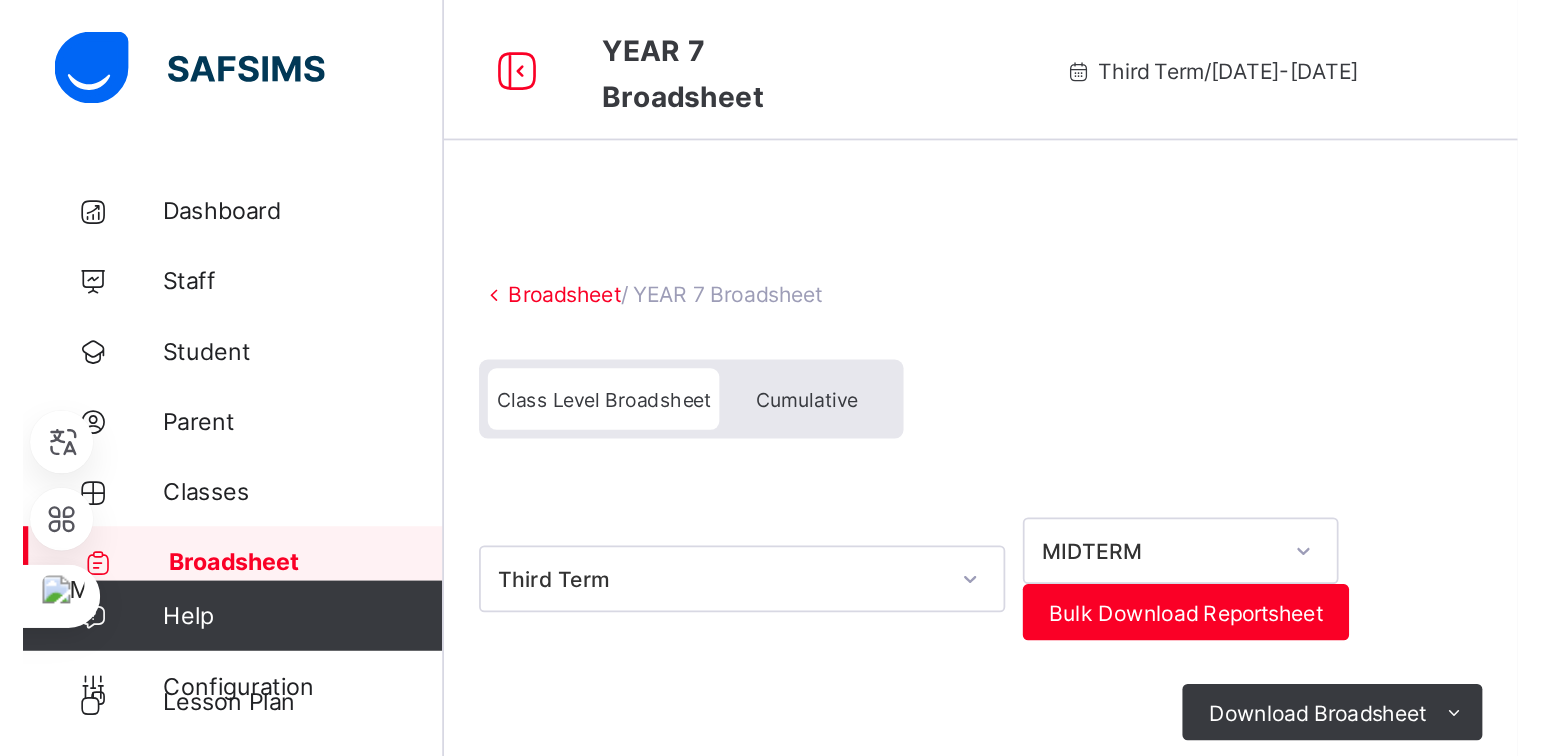 scroll, scrollTop: 0, scrollLeft: 0, axis: both 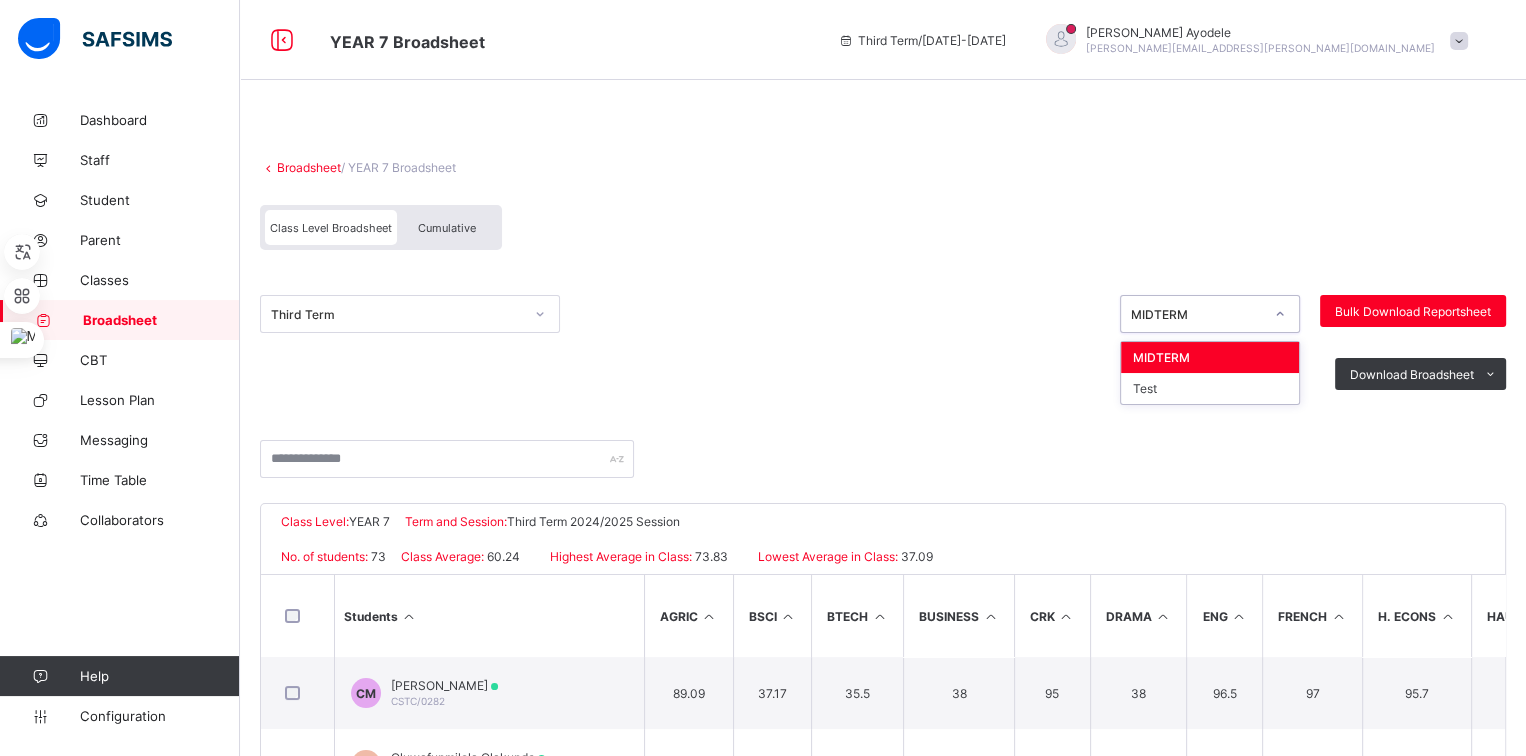 click at bounding box center [1280, 314] 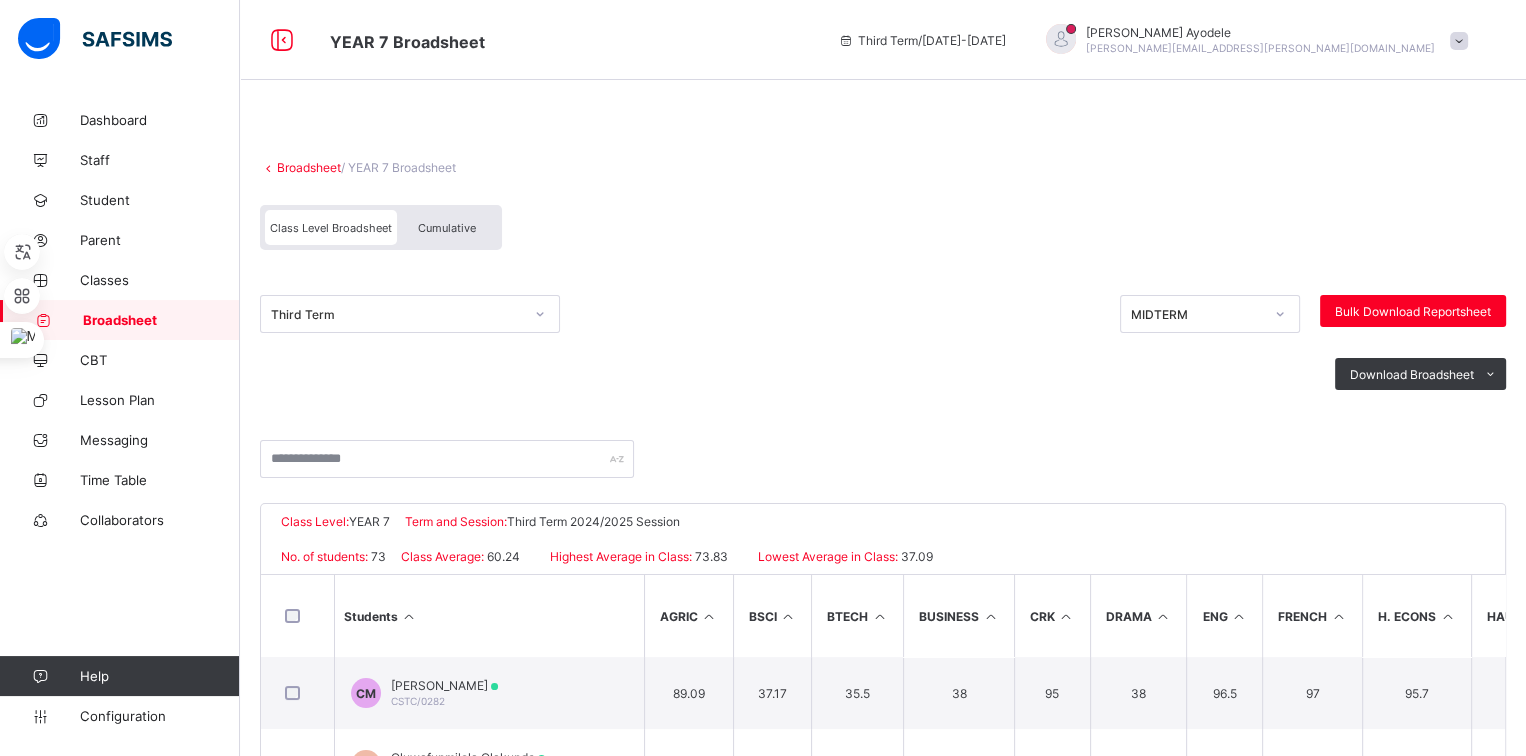 click on "Third Term MIDTERM Bulk Download Reportsheet Download Broadsheet PDF Excel sheet" at bounding box center (883, 355) 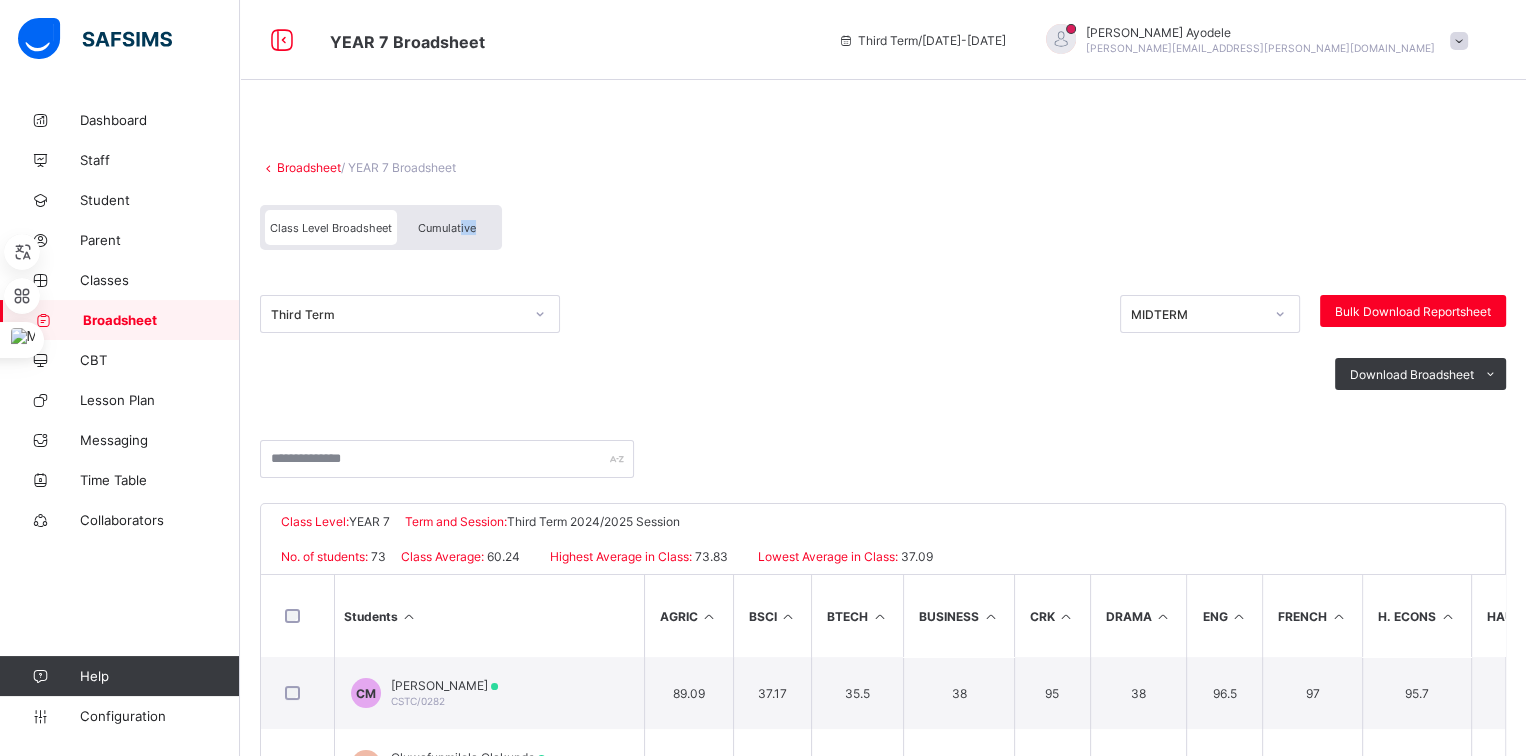 drag, startPoint x: 493, startPoint y: 247, endPoint x: 460, endPoint y: 234, distance: 35.468296 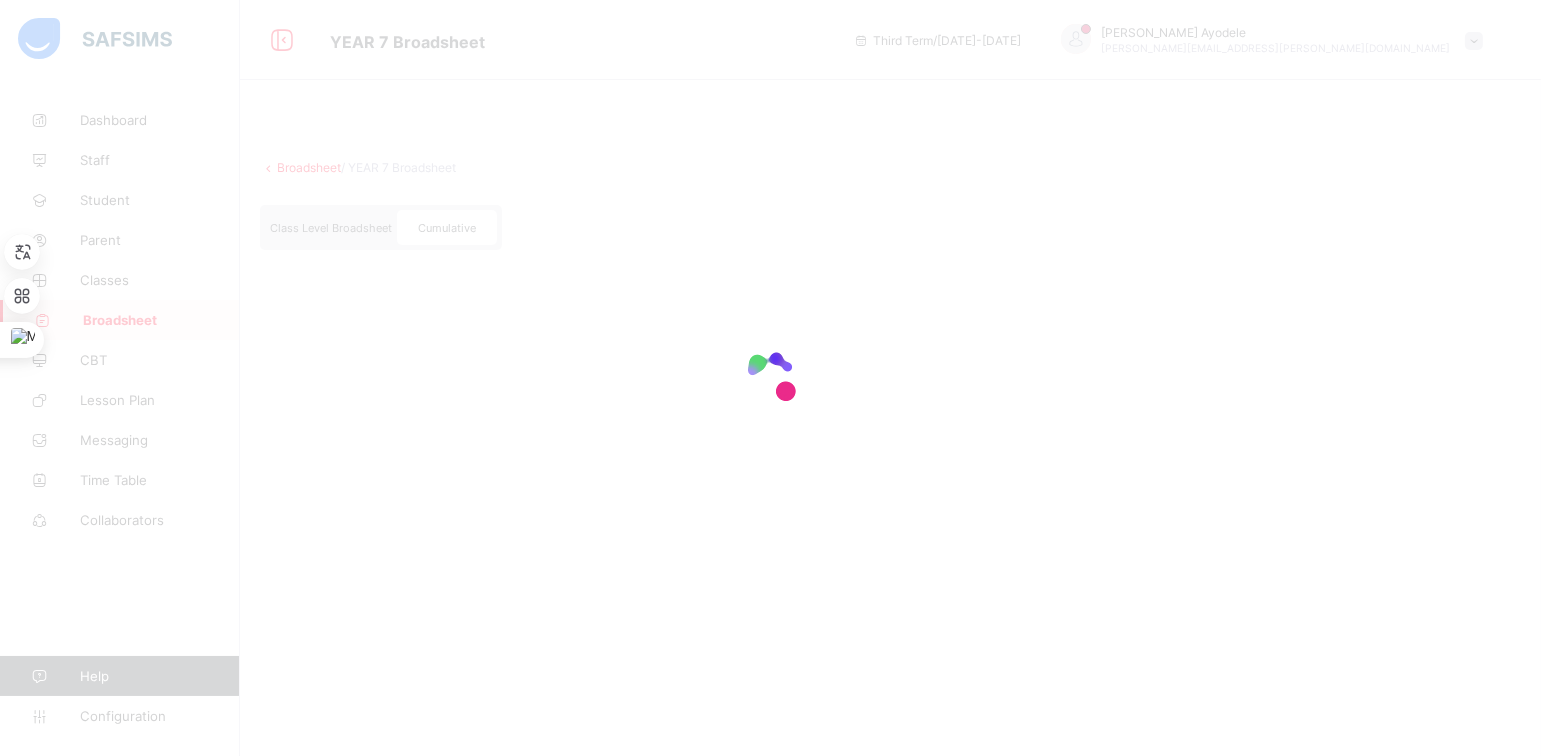 click at bounding box center (770, 378) 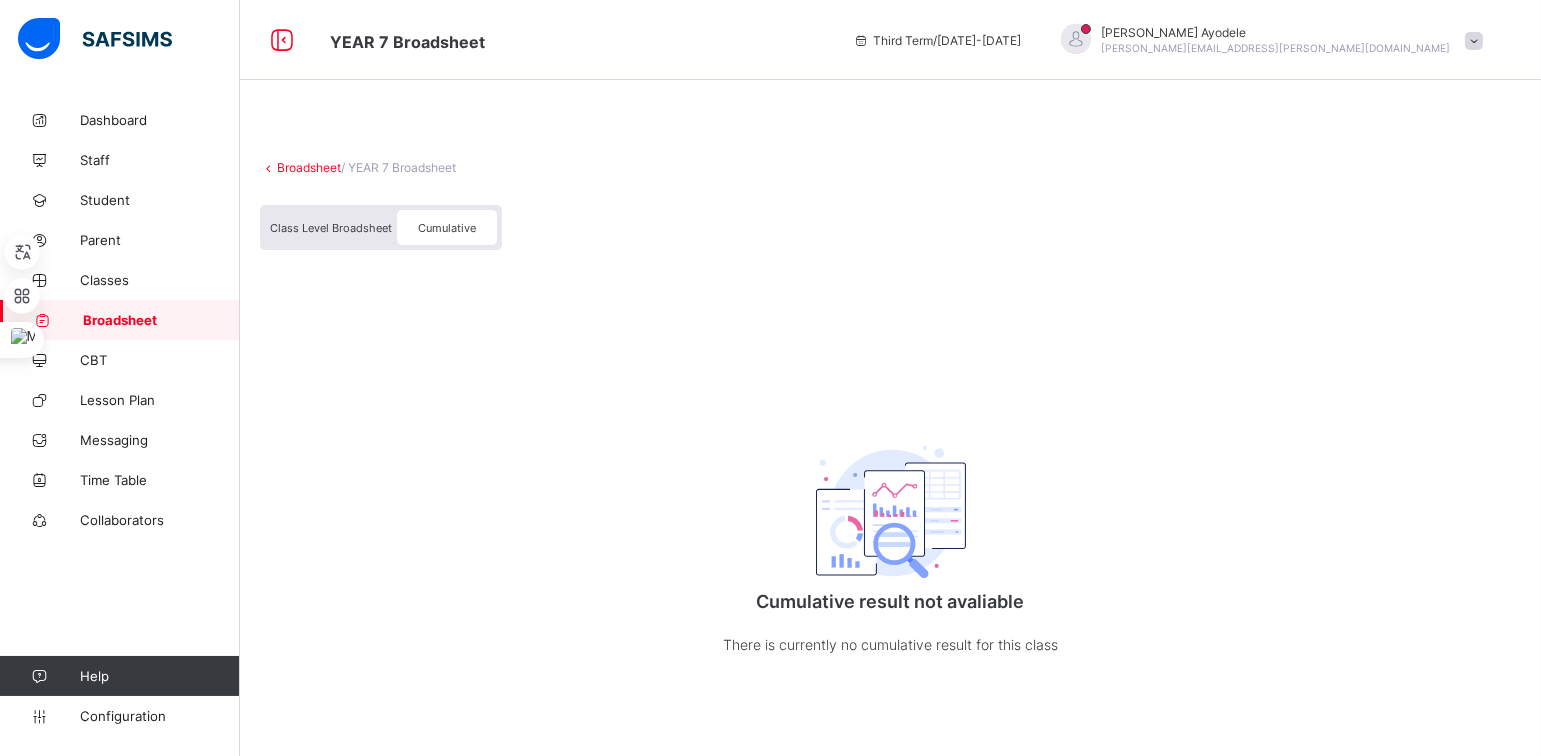 click on "Cumulative" at bounding box center [447, 228] 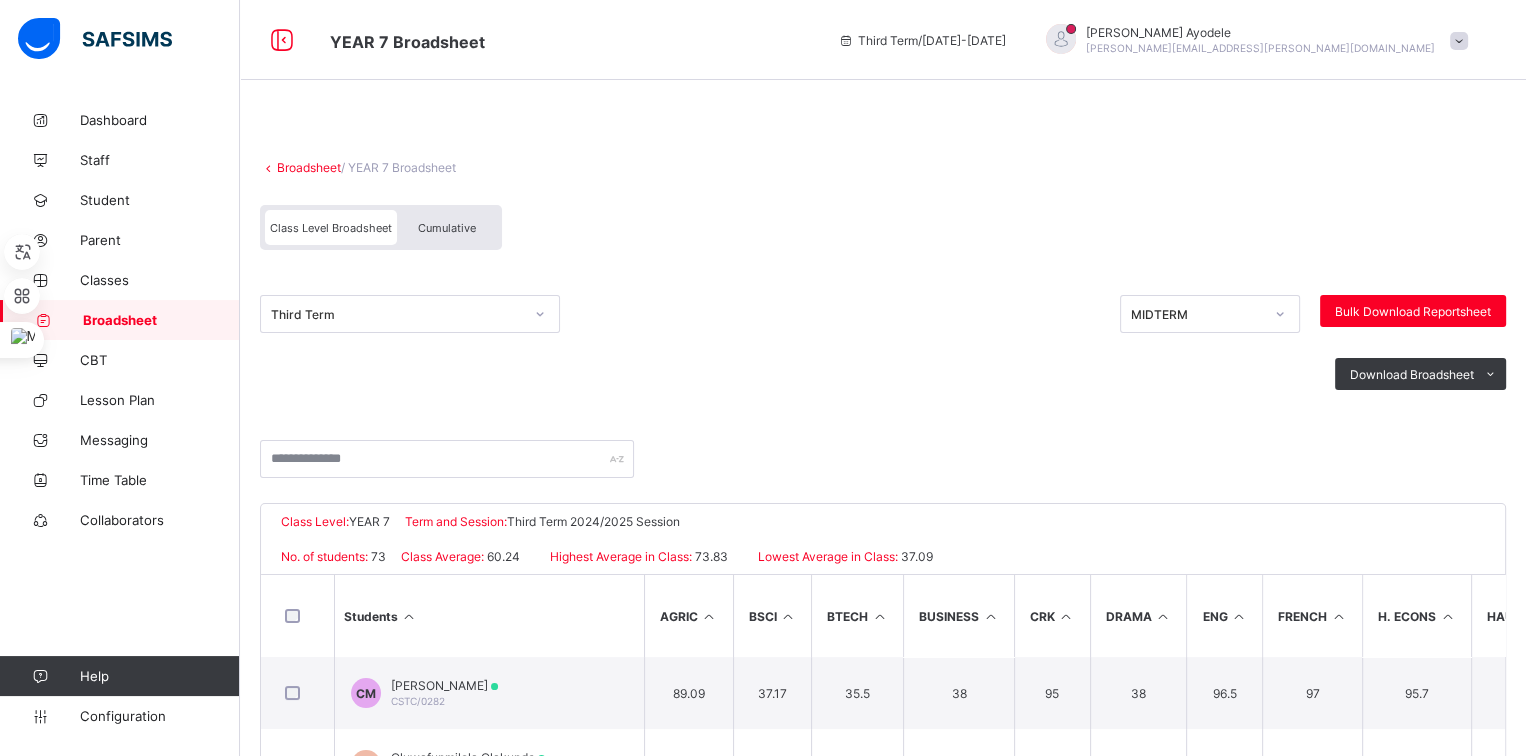click on "Class Level Broadsheet" at bounding box center [331, 228] 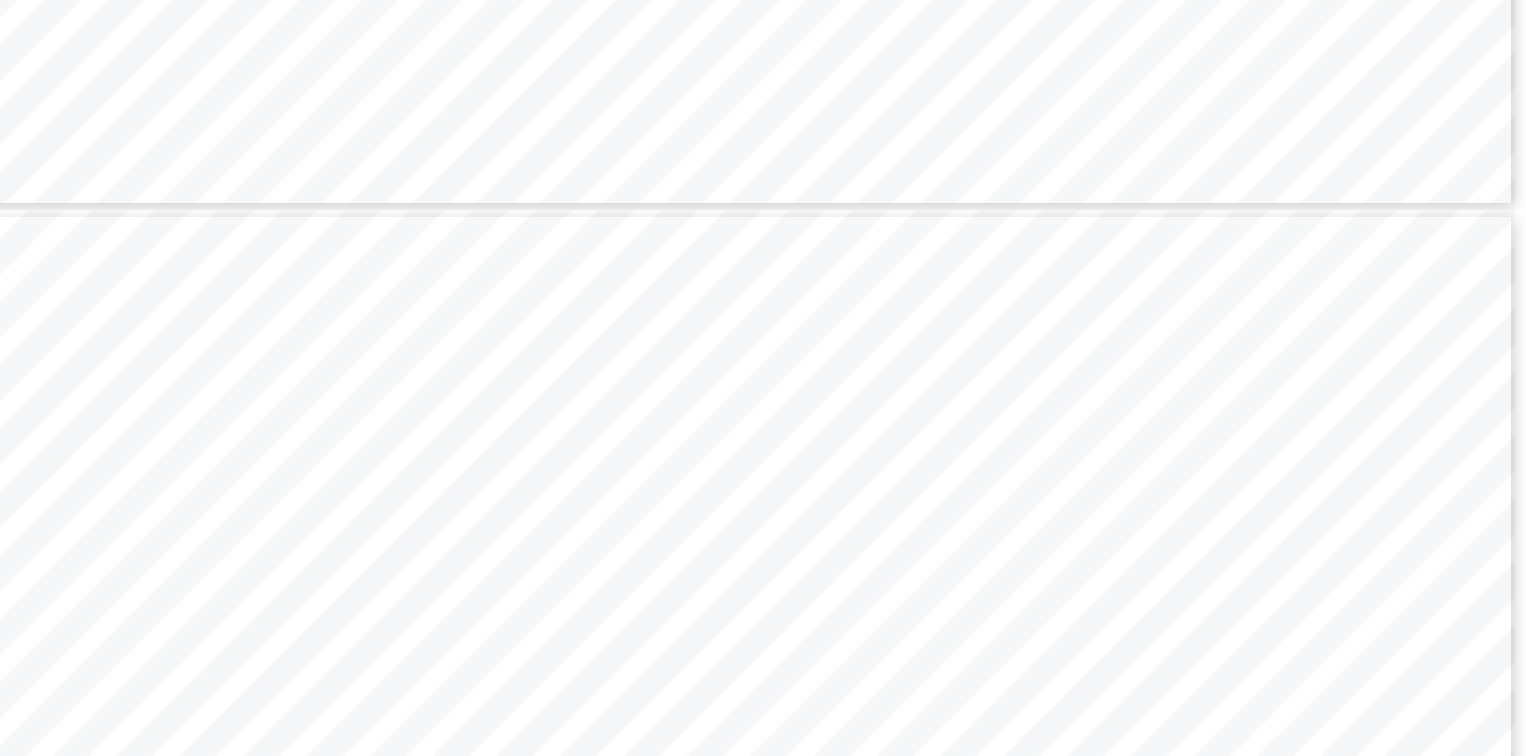 scroll, scrollTop: 995, scrollLeft: 0, axis: vertical 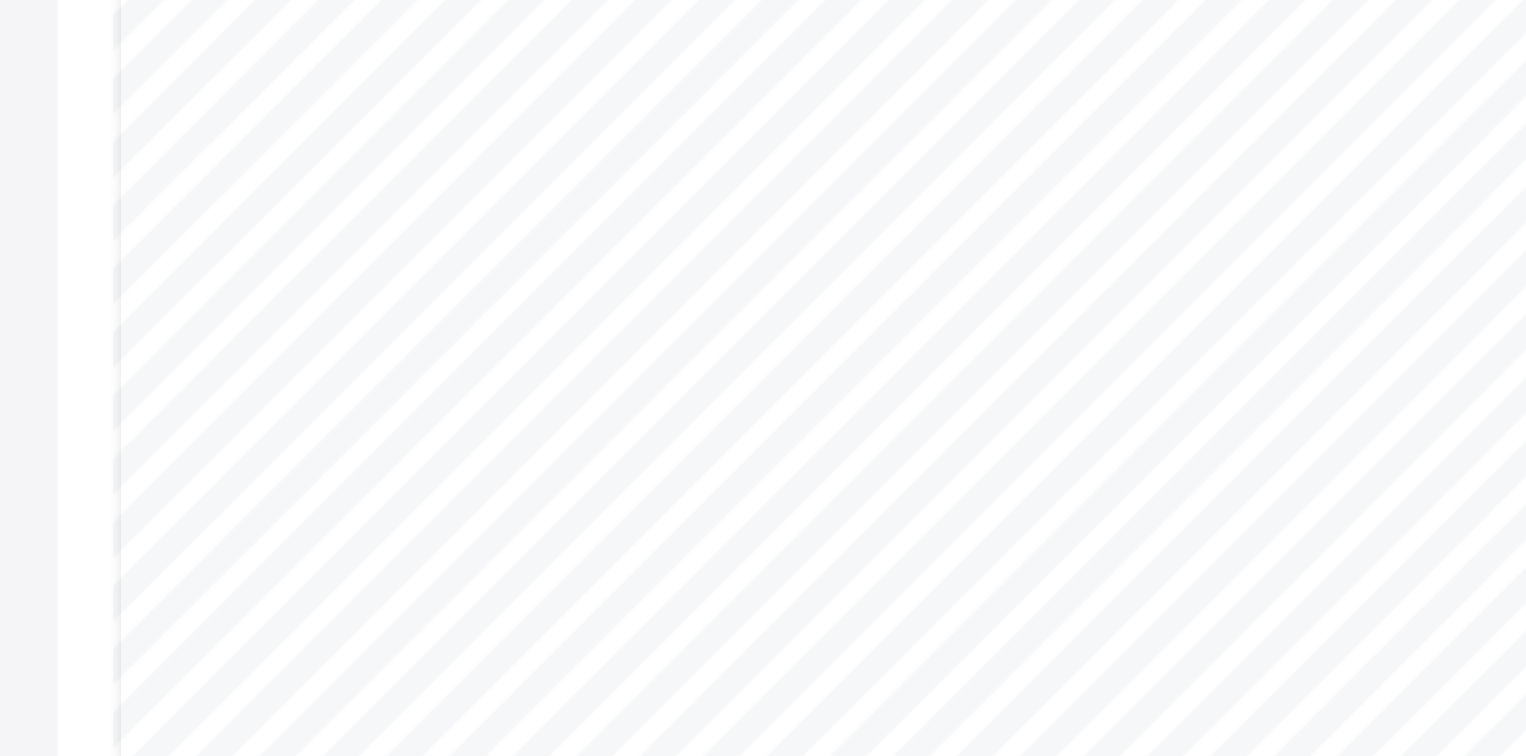 drag, startPoint x: 613, startPoint y: 461, endPoint x: 844, endPoint y: 412, distance: 236.13979 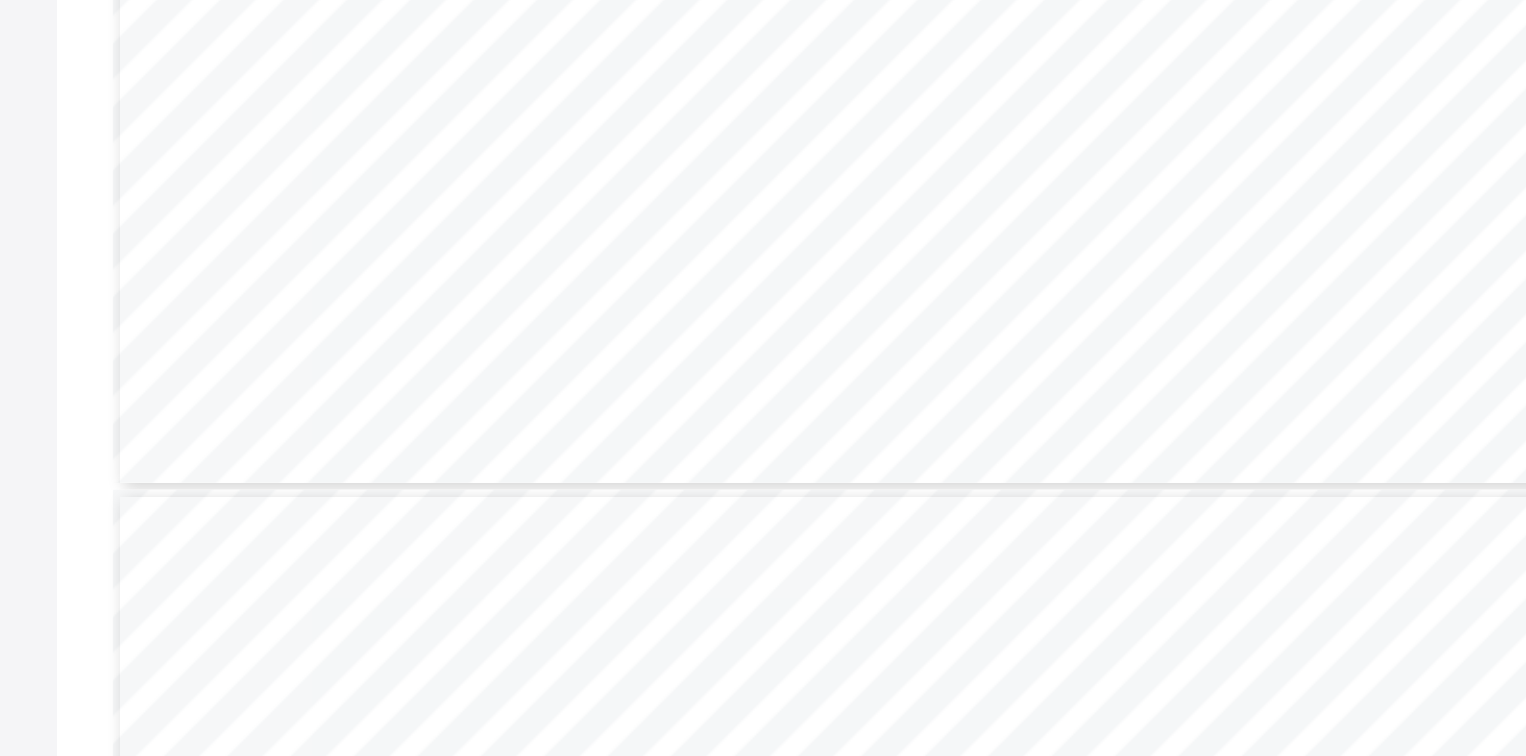 scroll, scrollTop: 6118, scrollLeft: 0, axis: vertical 